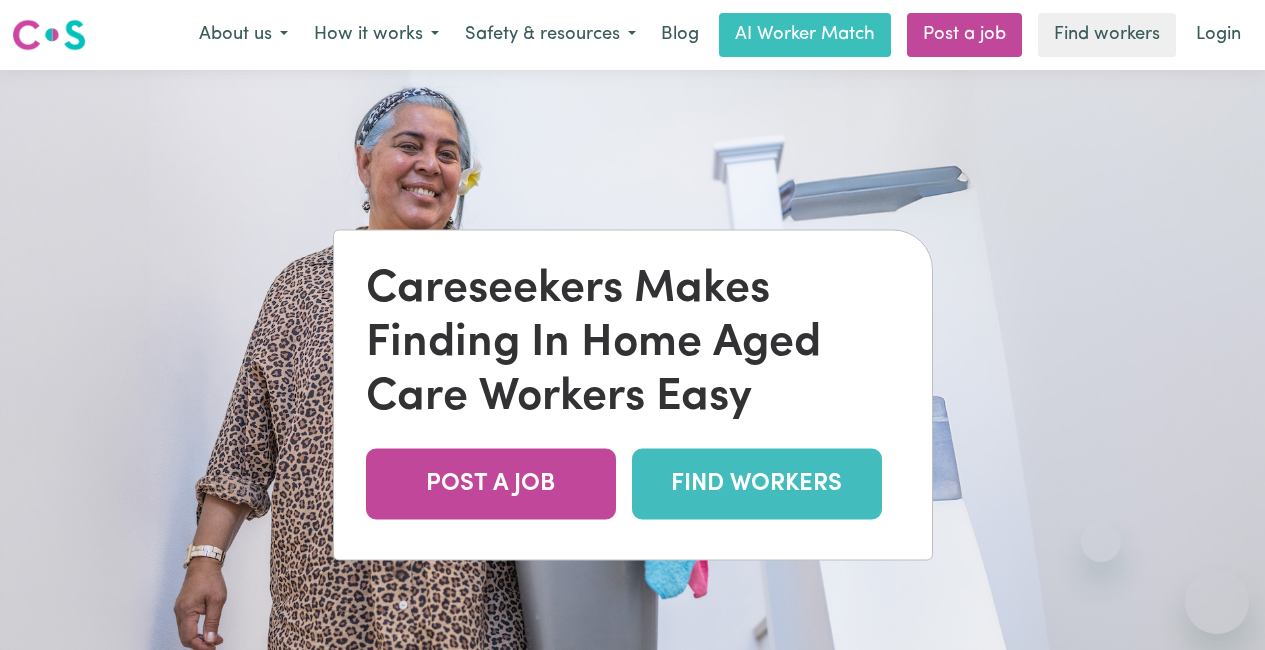 scroll, scrollTop: 0, scrollLeft: 0, axis: both 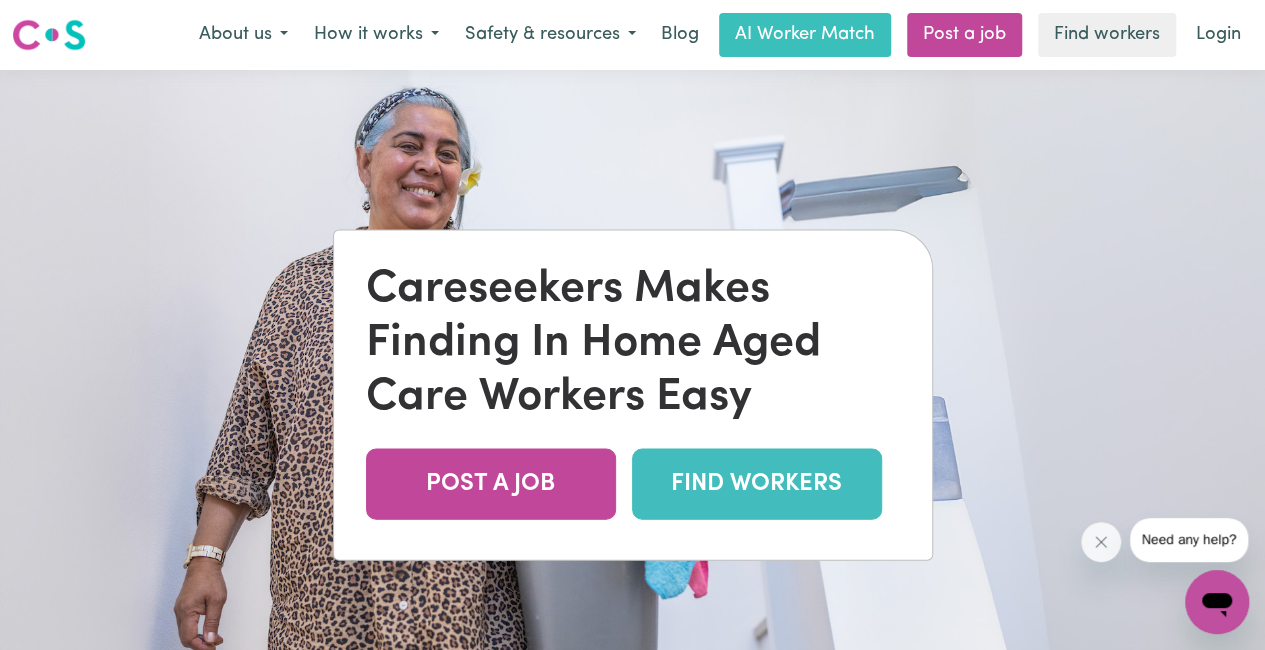 click on "FIND WORKERS" at bounding box center [757, 484] 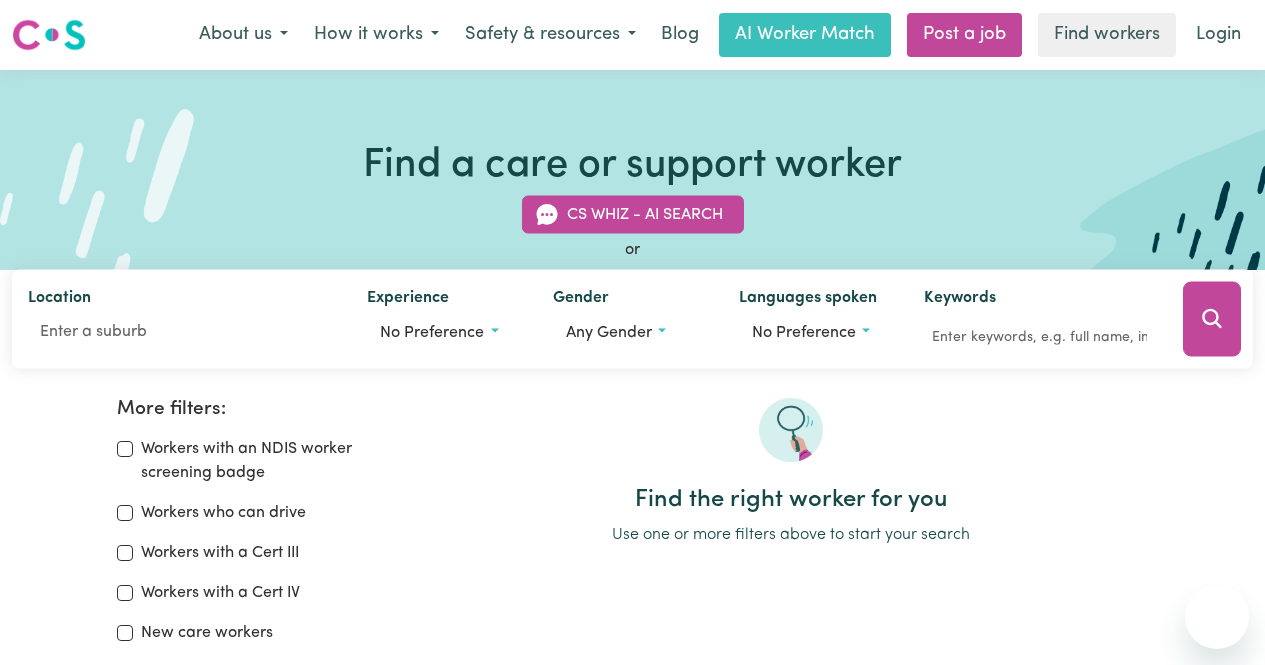 scroll, scrollTop: 0, scrollLeft: 0, axis: both 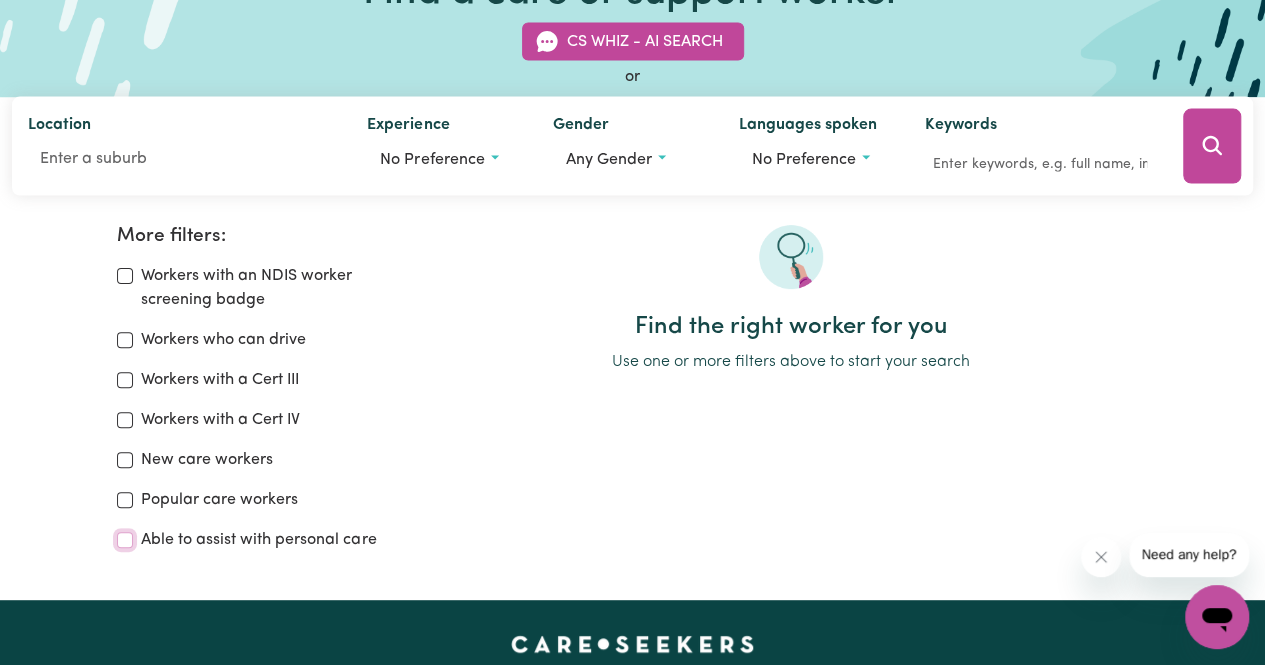 click on "Able to assist with personal care" at bounding box center (125, 540) 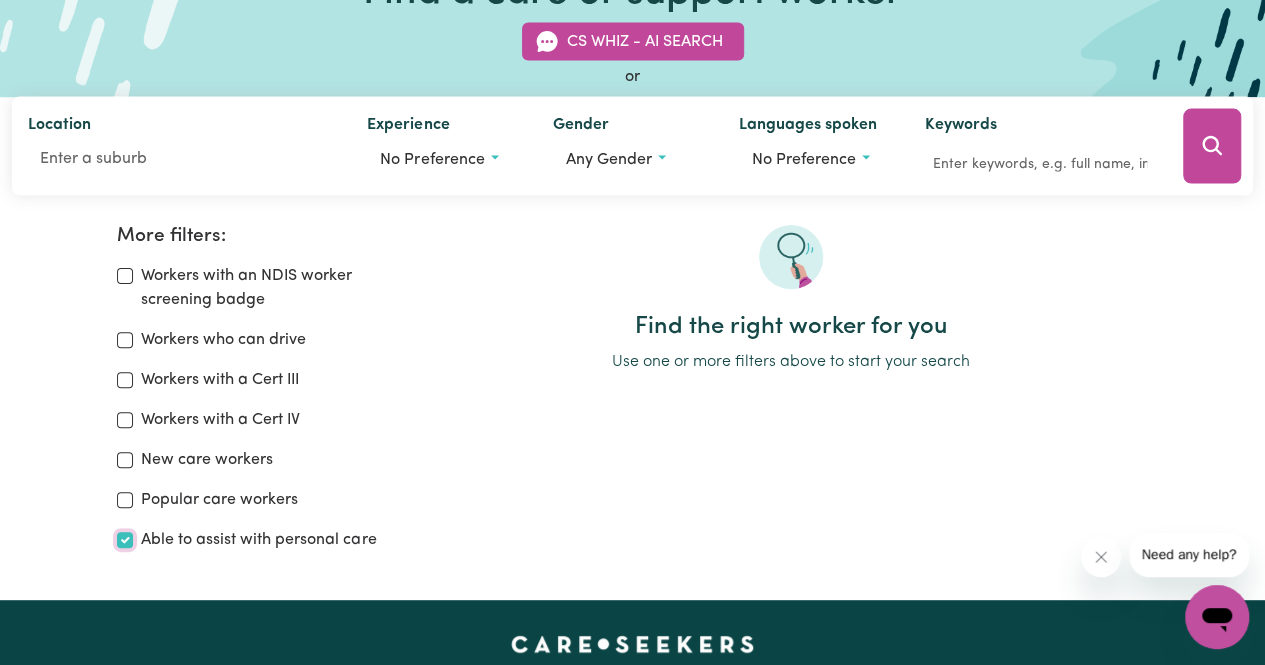 checkbox on "true" 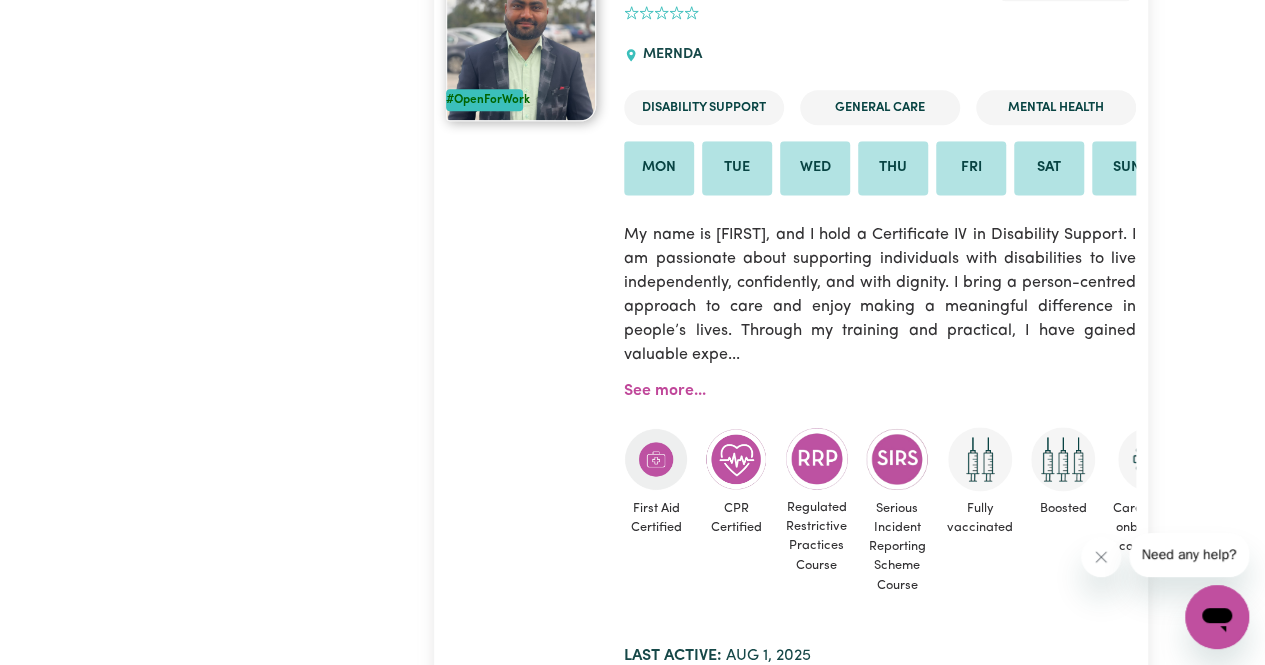 scroll, scrollTop: 1330, scrollLeft: 0, axis: vertical 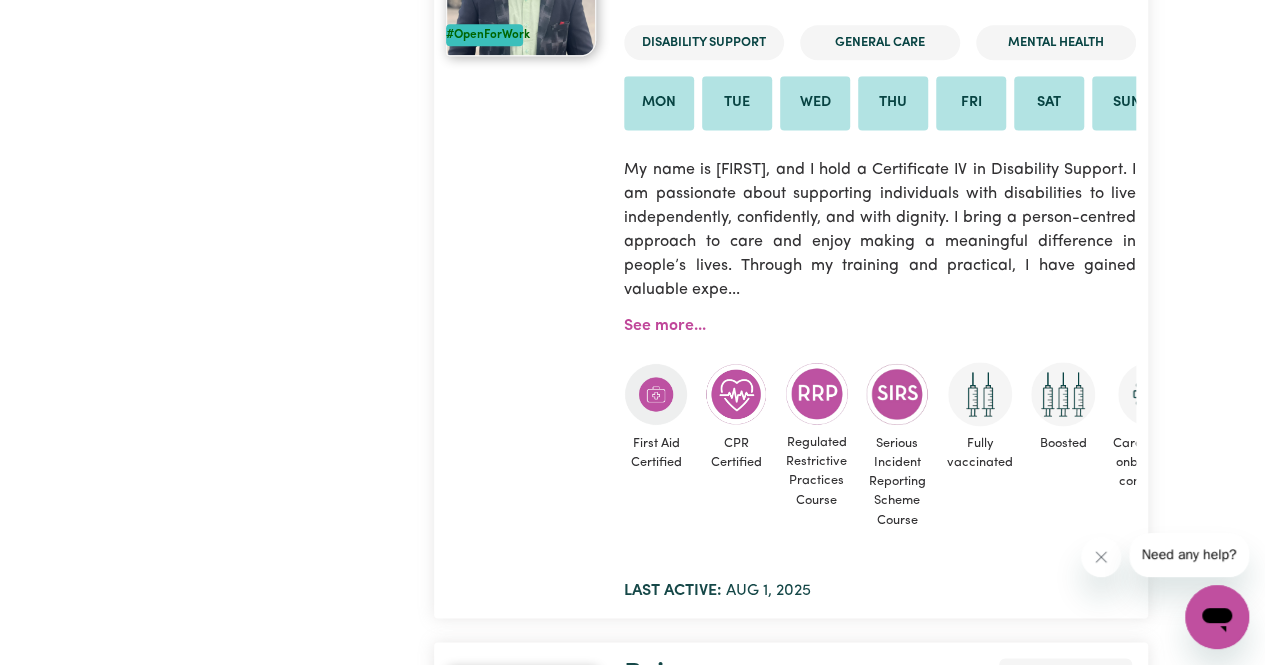 click on "[FIRST] [LAST] Shortlist 0 MERNDA Disability Support General Care Mental Health Mon Tue Wed Thu Fri Sat Sun My name is Bipin, and I hold a Certificate IV in Disability Support. I am passionate about supporting individuals with disabilities to live independently, confidently, and with dignity. I bring a person-centred approach to care and enjoy making a meaningful difference in people’s lives.
Through my training and practical, I have gained valuable expe... See more... First Aid Certified CPR Certified Regulated Restrictive Practices Course Serious Incident Reporting Scheme Course Fully vaccinated Boosted Careseekers onboarding completed Boundaries training completed COVID-19 infection control training NDIS worker training completed NDIS worker screening verified Last active:    [DATE]" at bounding box center (879, 249) 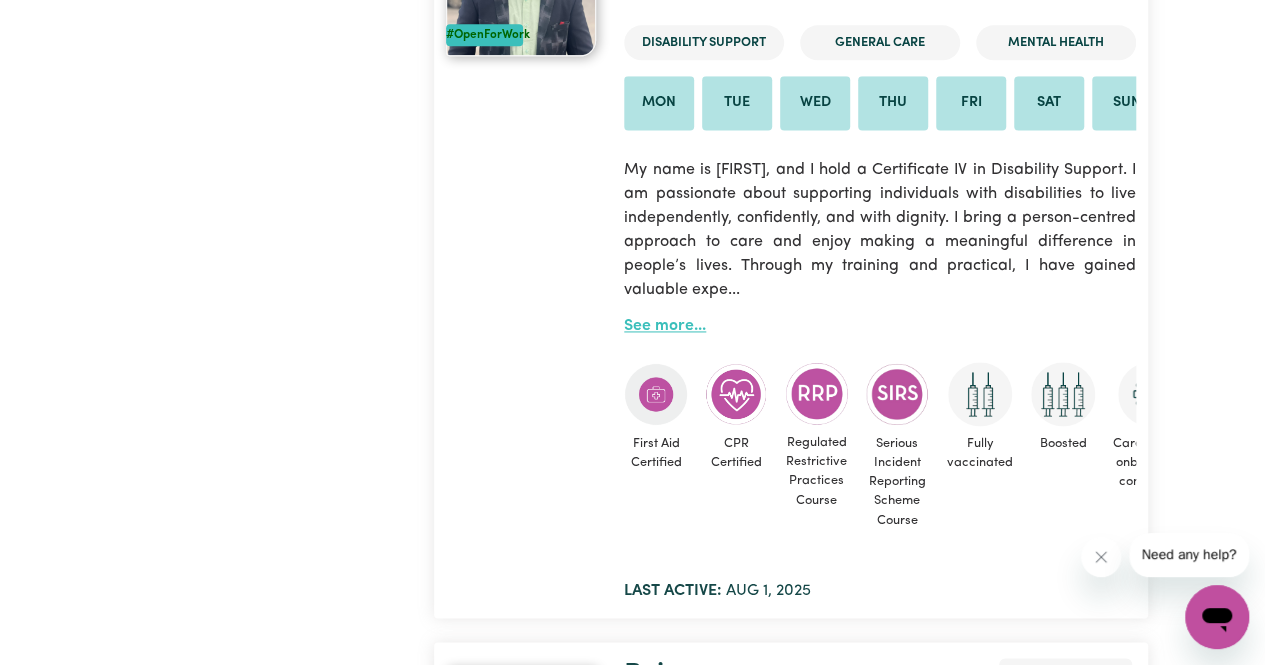 click on "See more..." at bounding box center (665, 326) 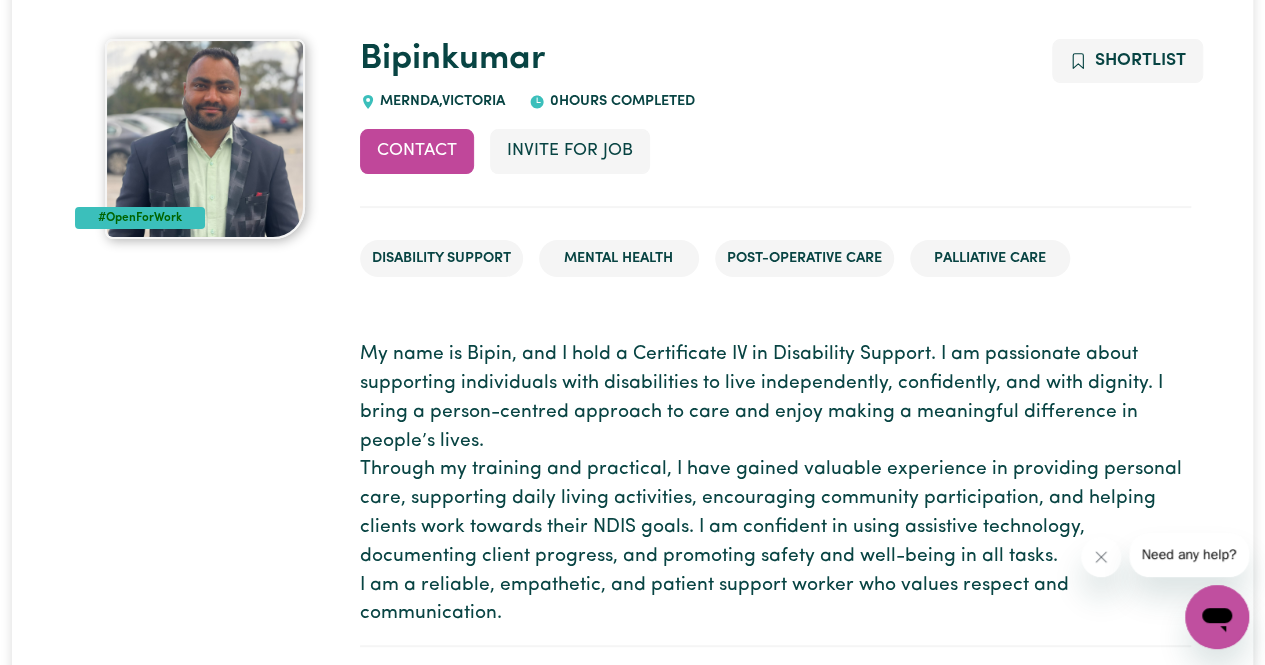 scroll, scrollTop: 108, scrollLeft: 0, axis: vertical 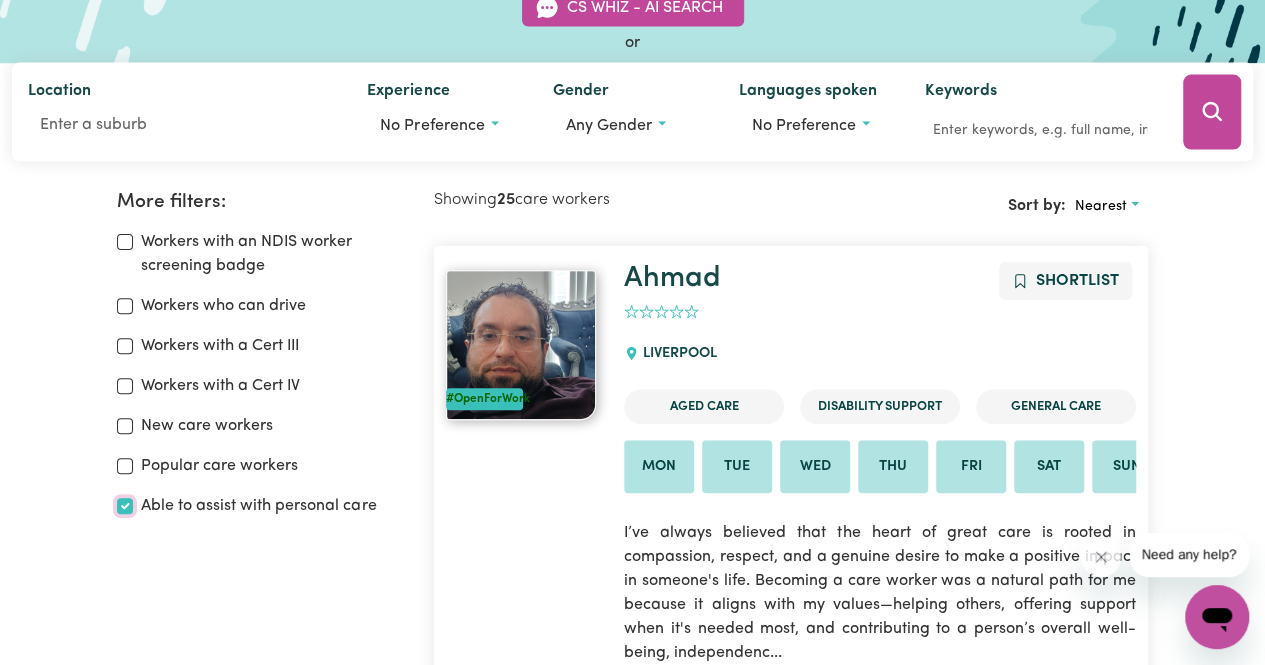 click on "Able to assist with personal care" at bounding box center [125, 506] 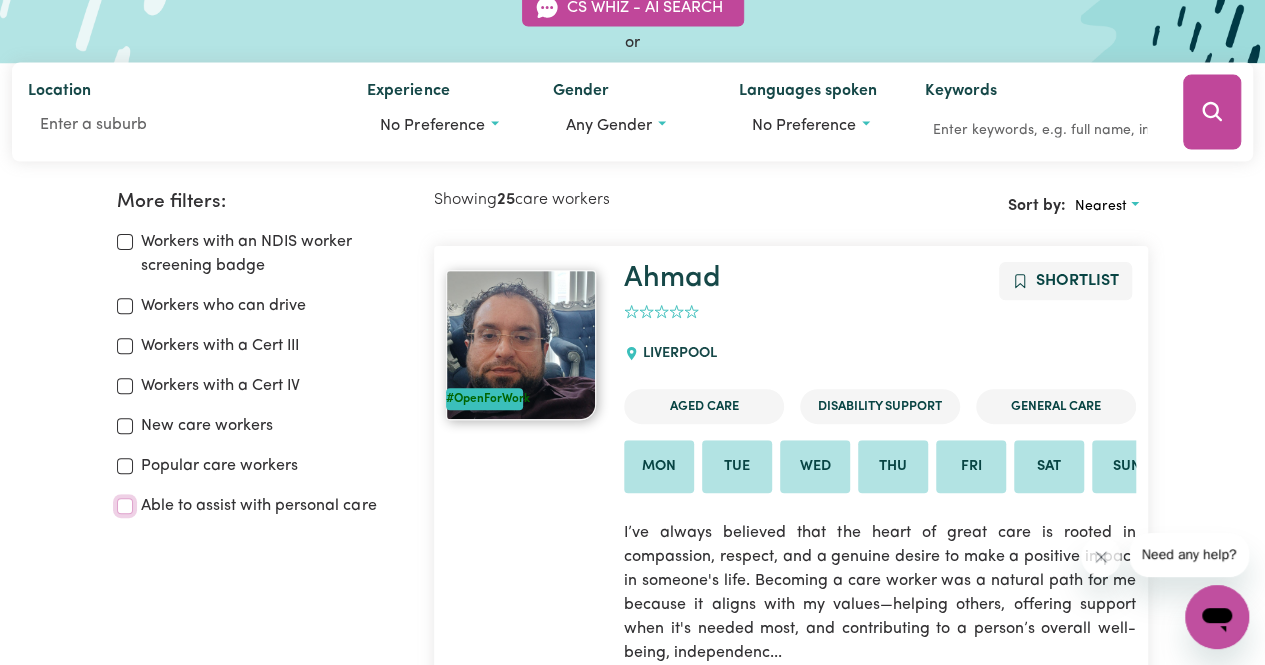 checkbox on "false" 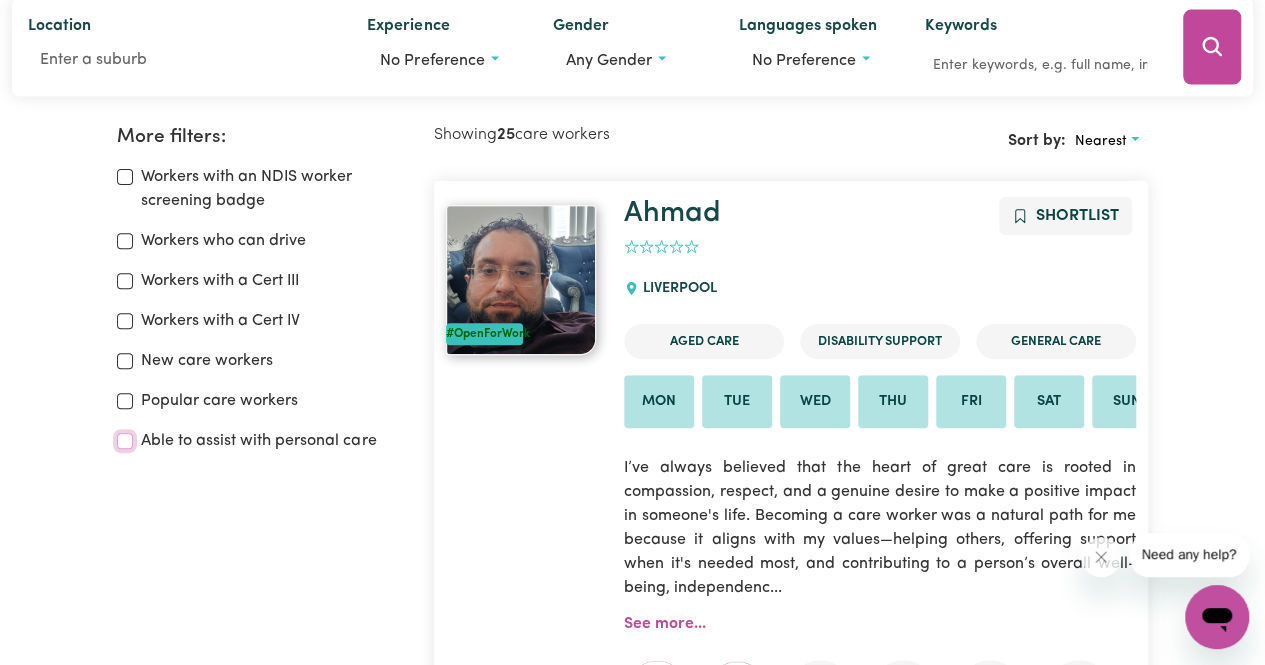 scroll, scrollTop: 334, scrollLeft: 0, axis: vertical 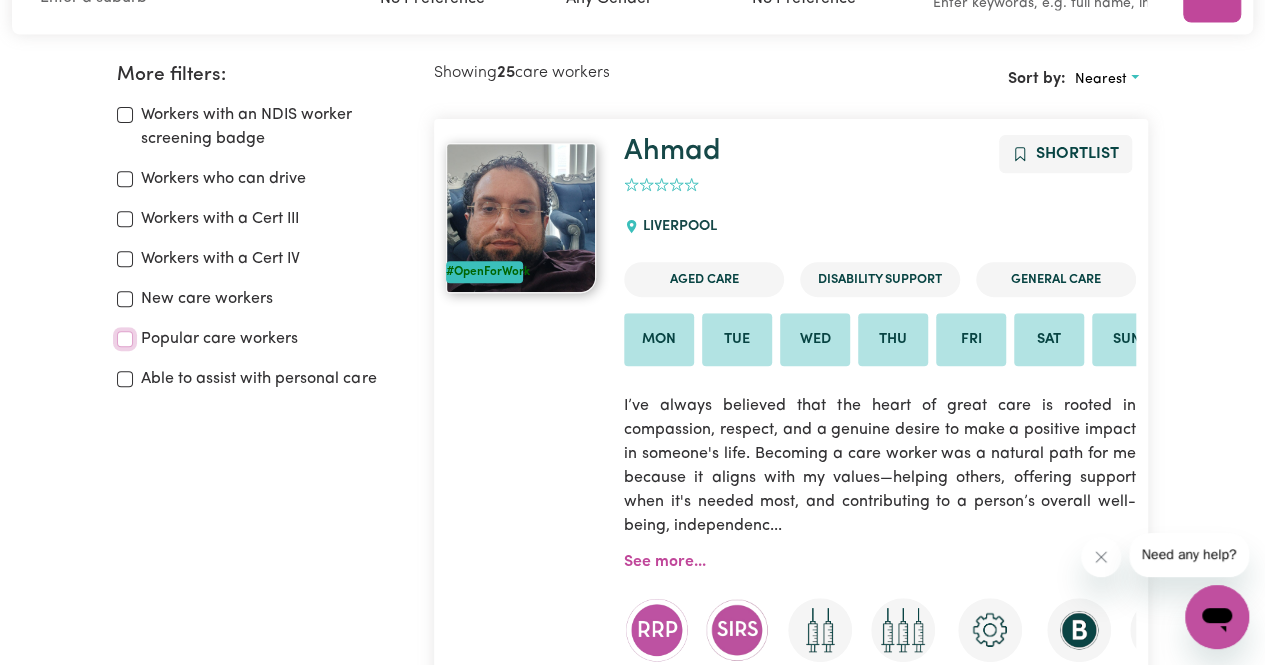 click on "Popular care workers" at bounding box center (125, 339) 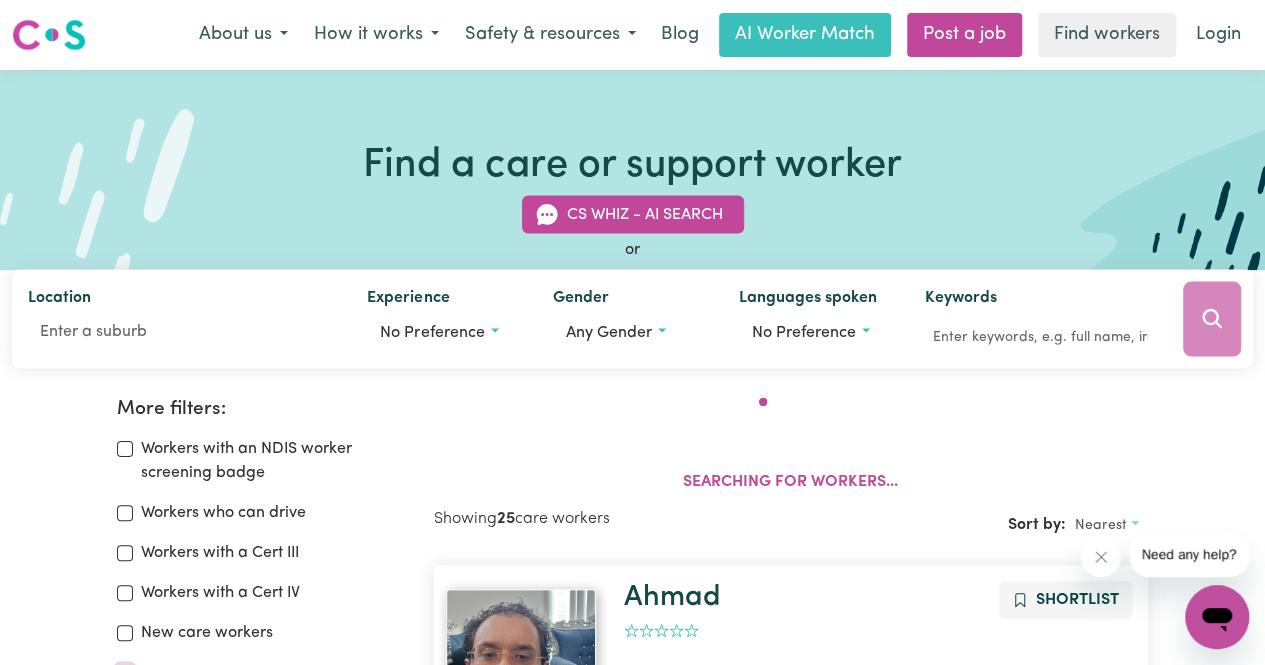 scroll, scrollTop: 338, scrollLeft: 0, axis: vertical 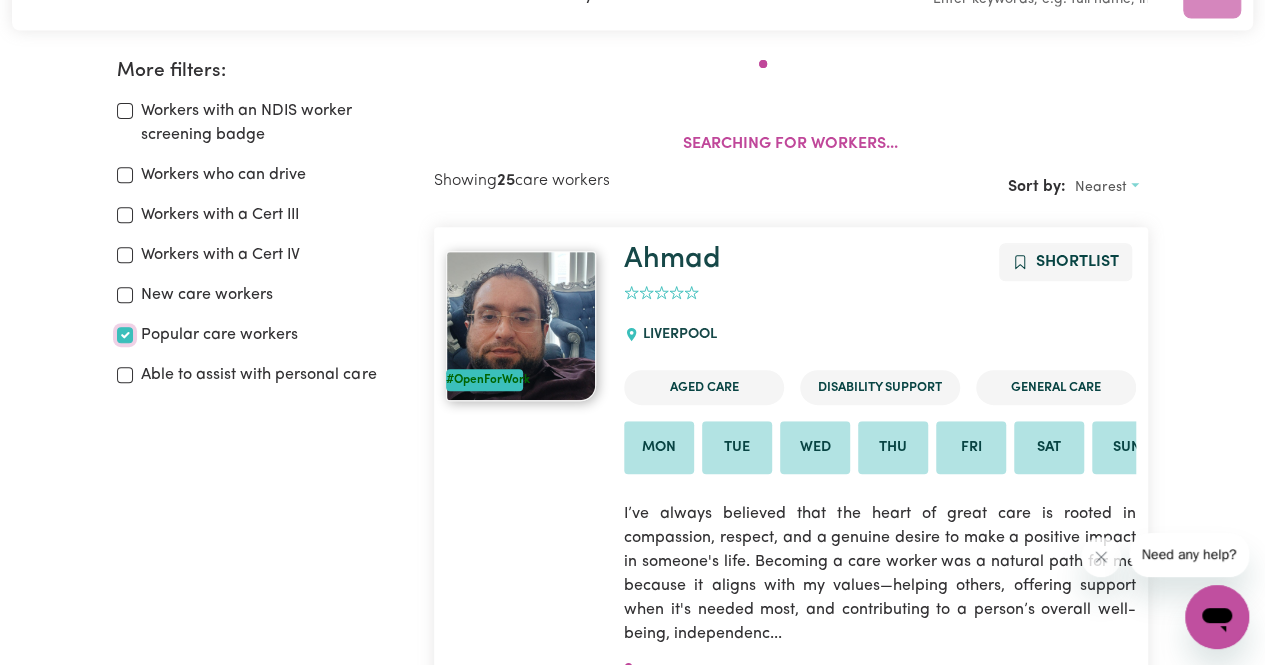 click on "Popular care workers" at bounding box center (125, 335) 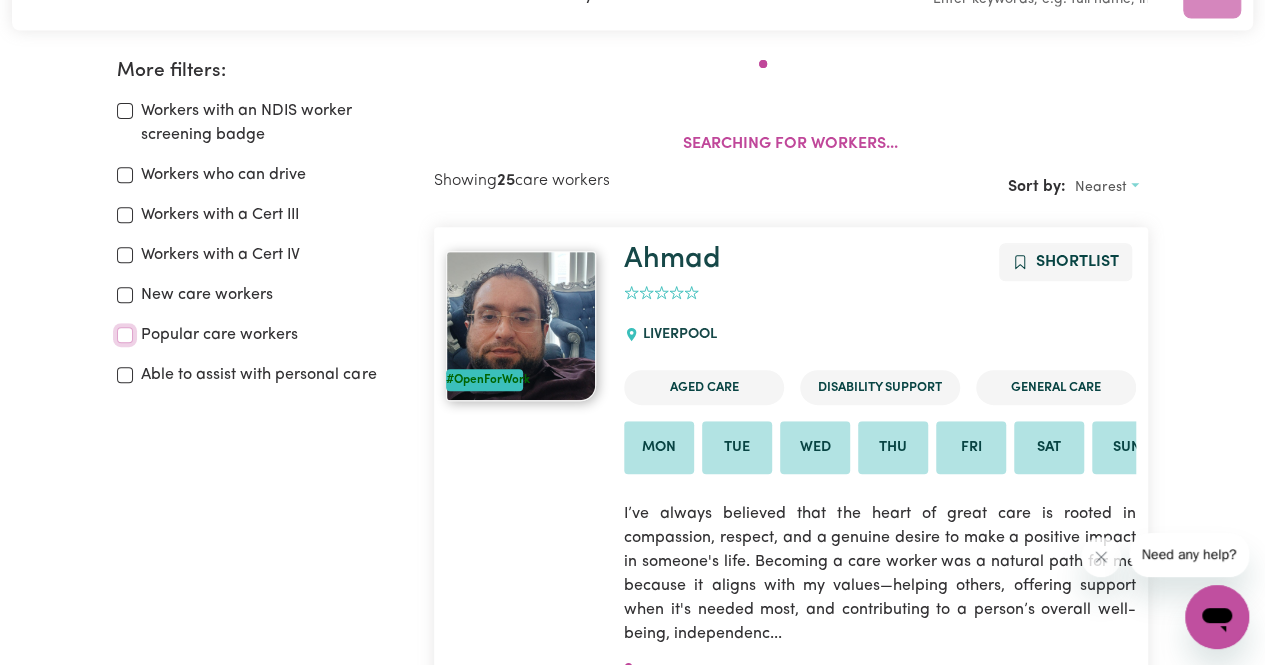 checkbox on "false" 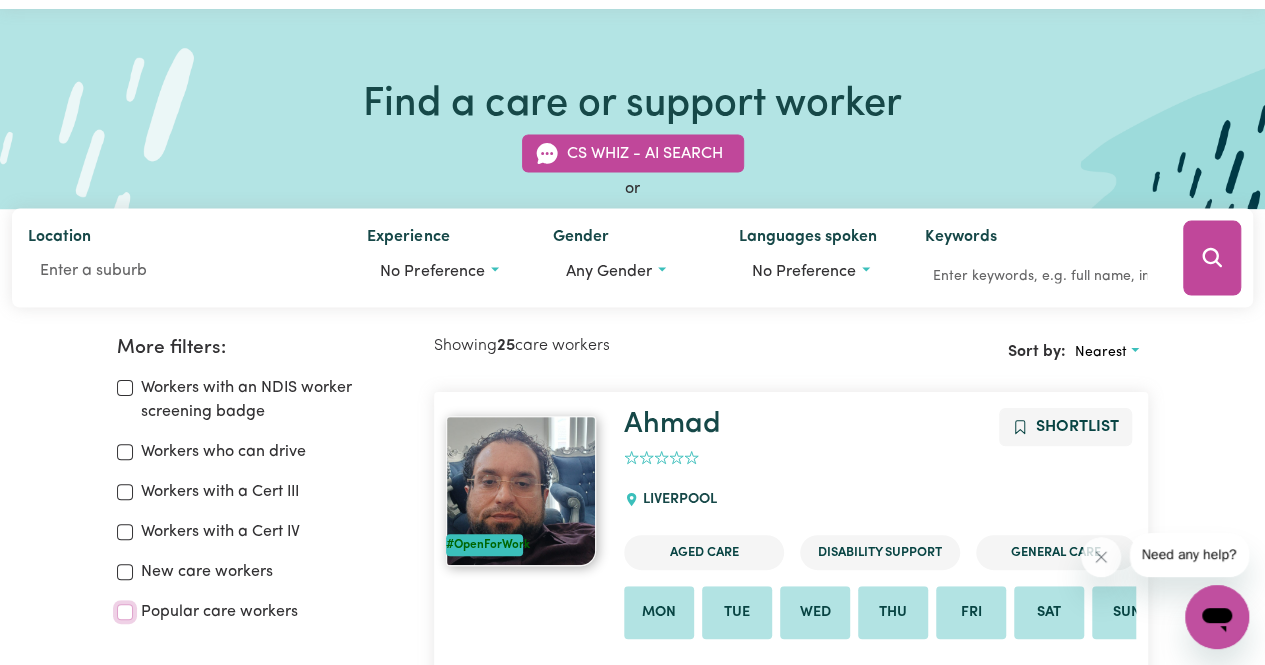 scroll, scrollTop: 0, scrollLeft: 0, axis: both 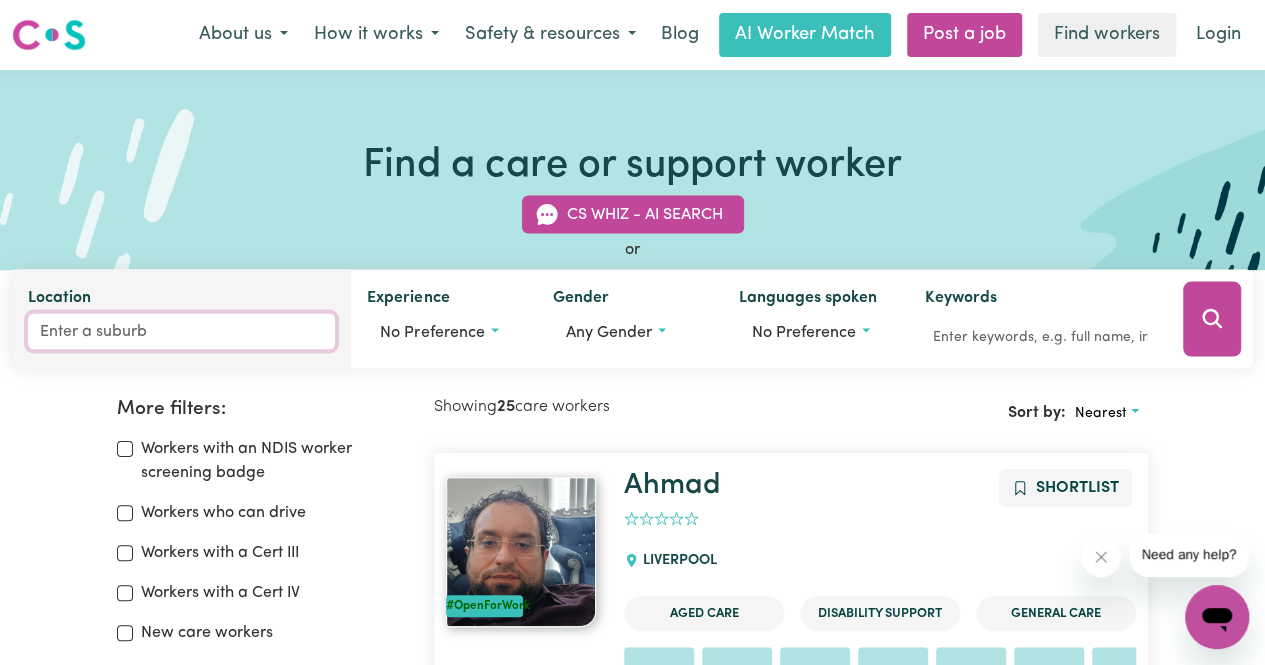 click on "Location" at bounding box center [181, 332] 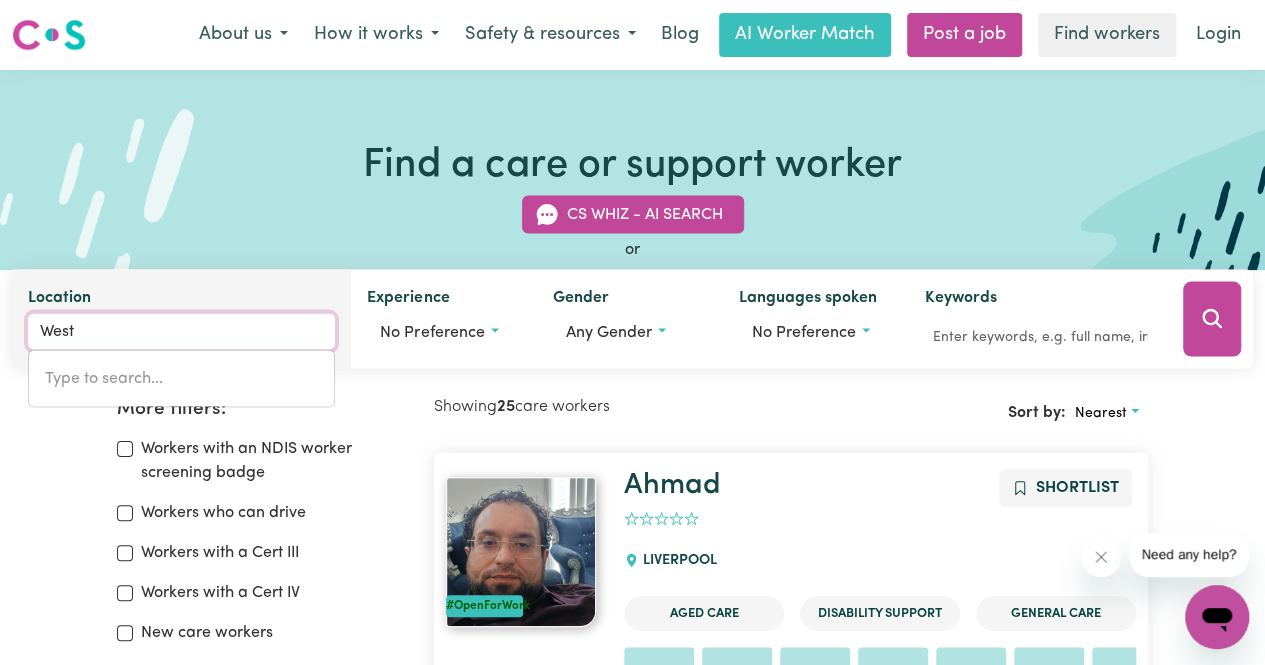 type on "West" 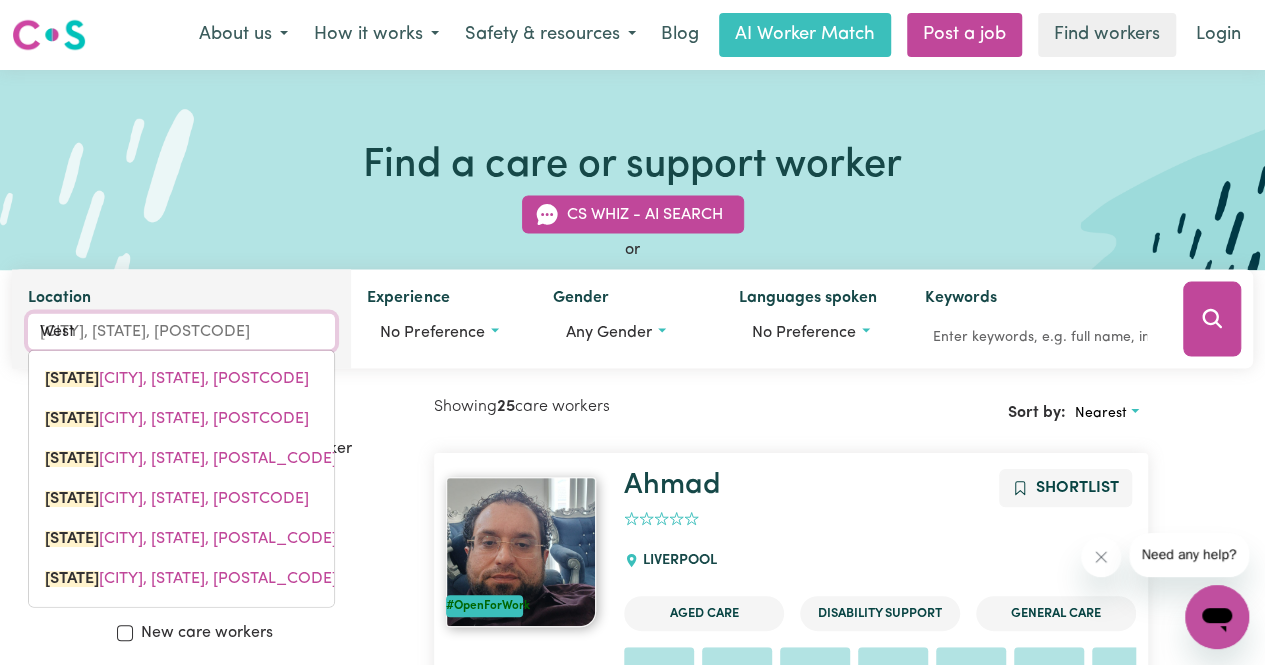 type on "[CITY]" 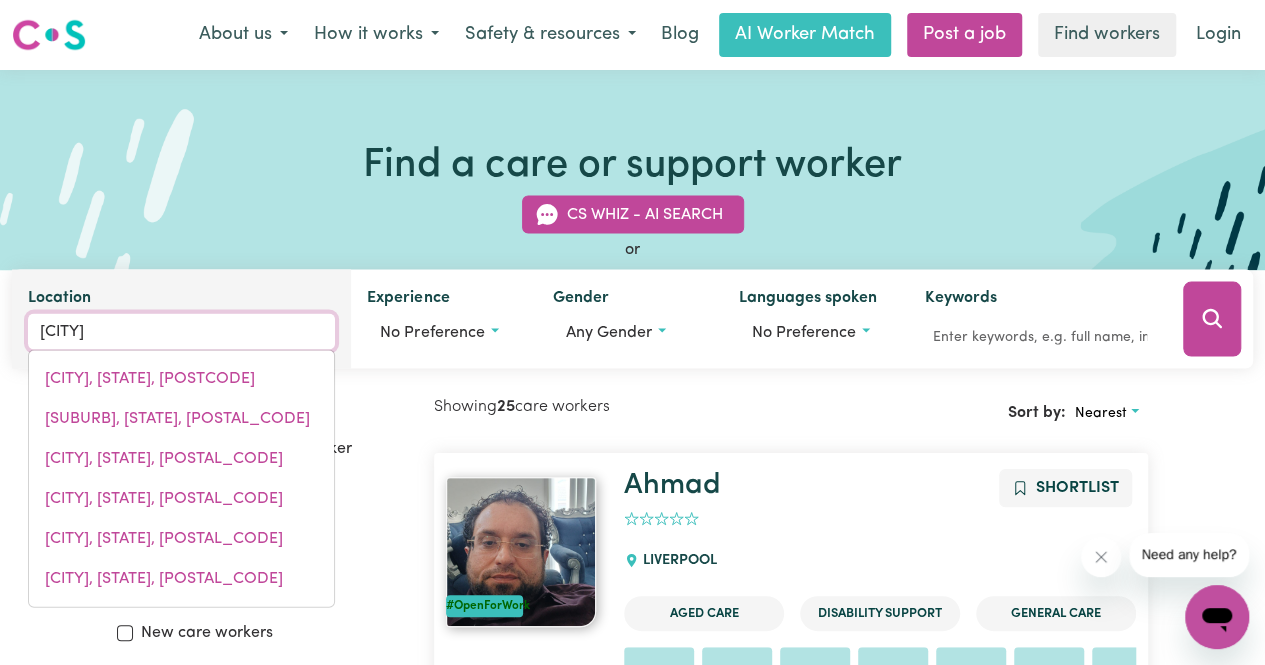 type on "[CITY]" 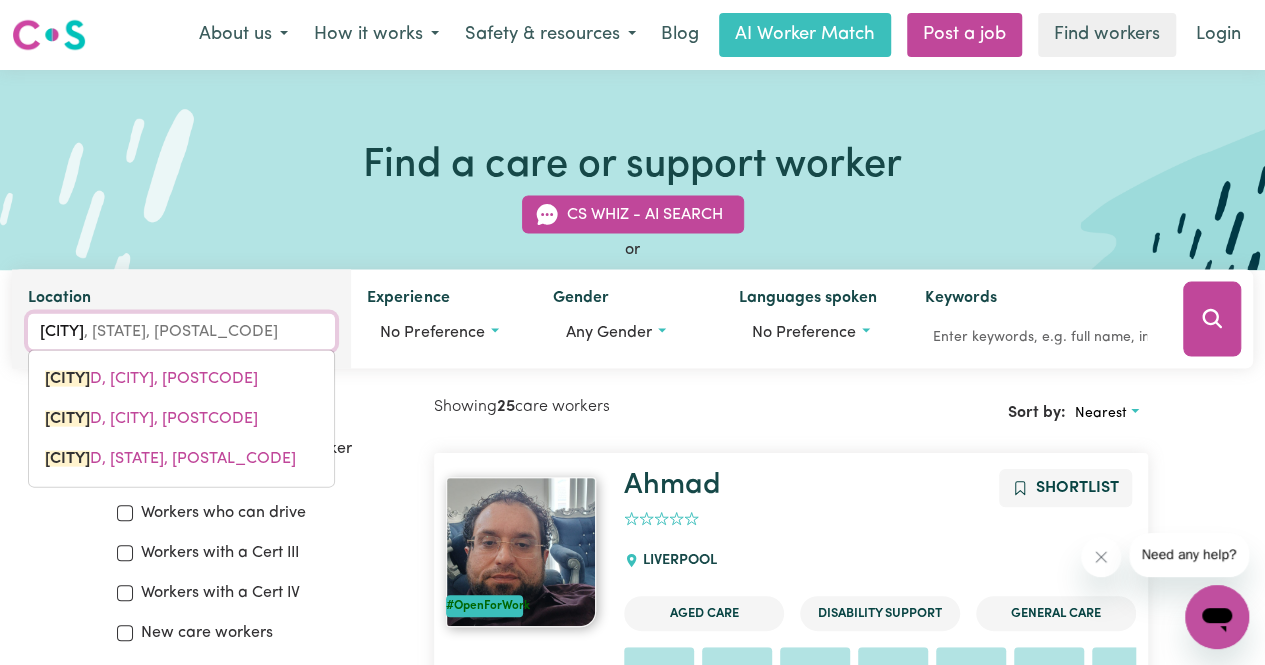 type on "[CITY]" 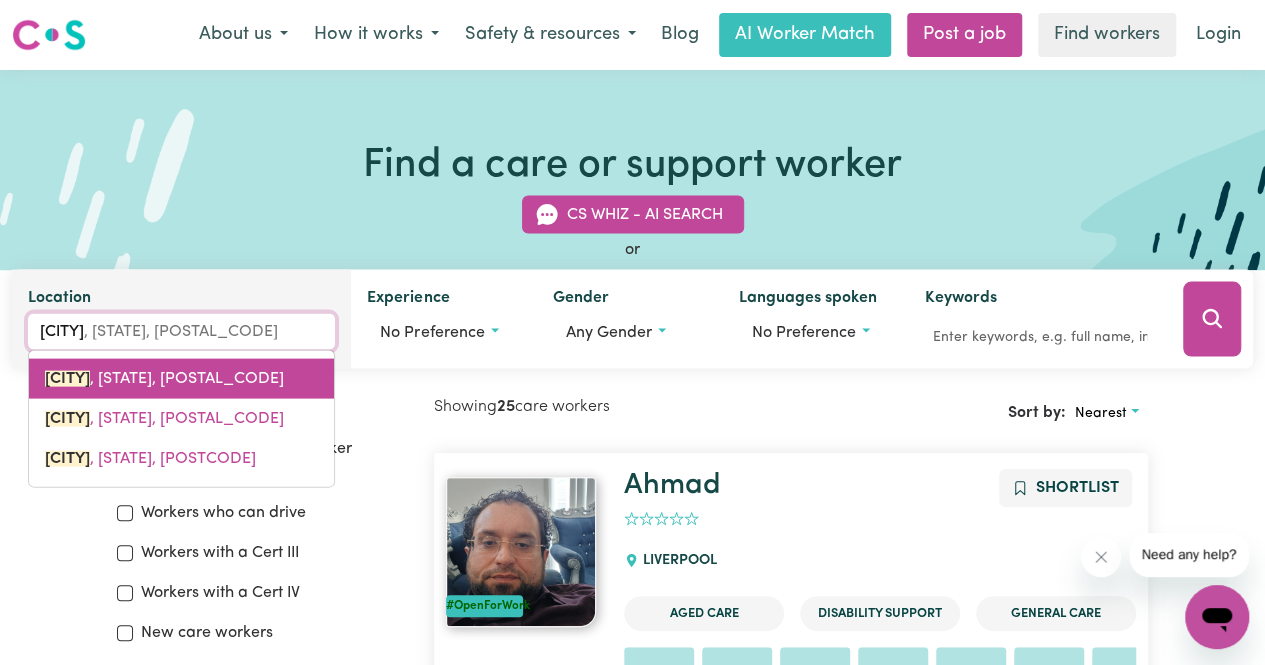 click on "[CITY], [STATE], [POSTAL_CODE]" at bounding box center (164, 379) 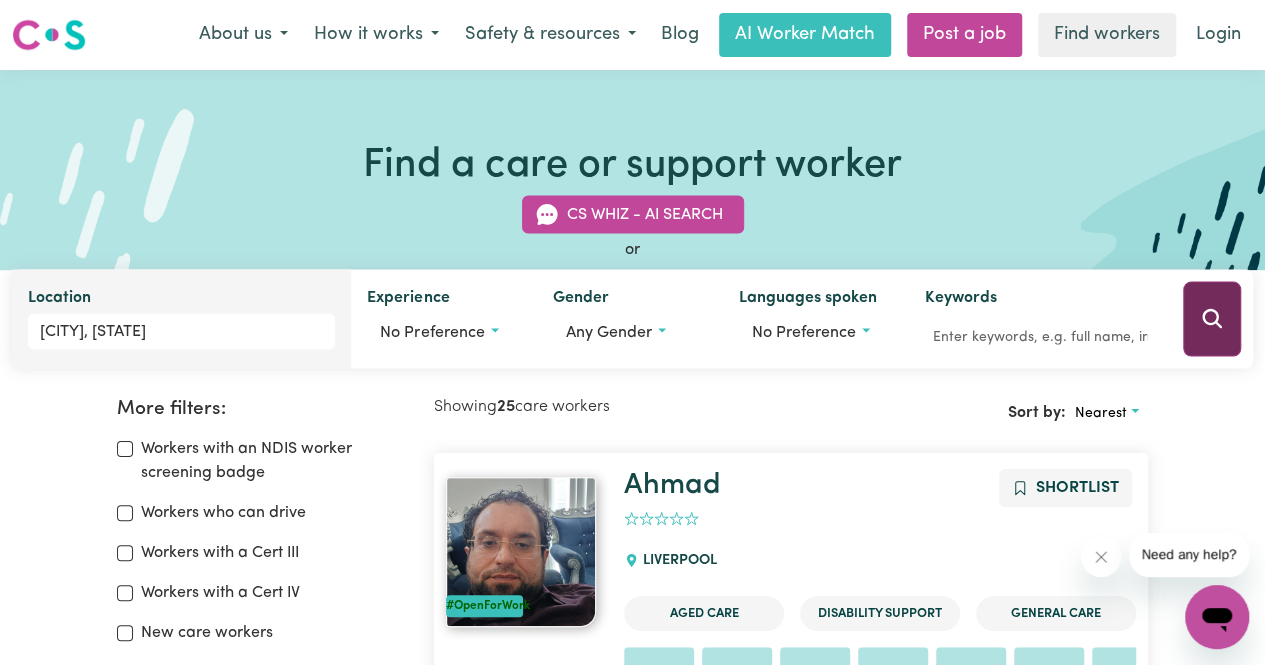 click at bounding box center (1212, 319) 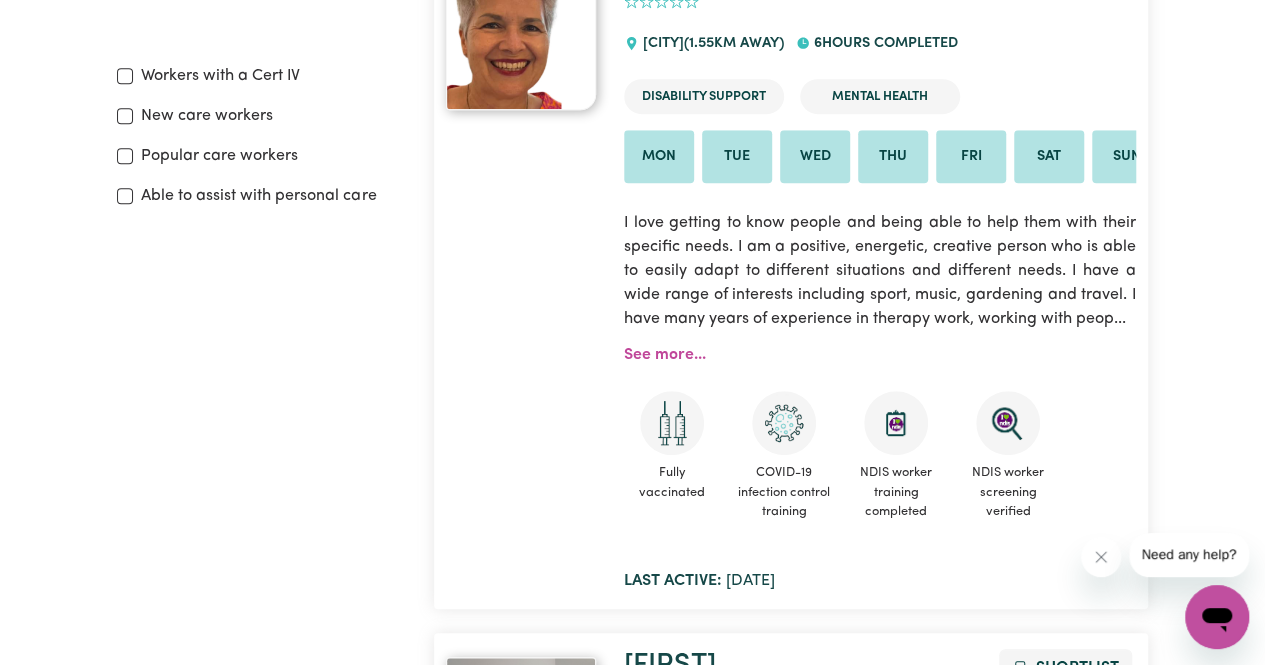 scroll, scrollTop: 0, scrollLeft: 0, axis: both 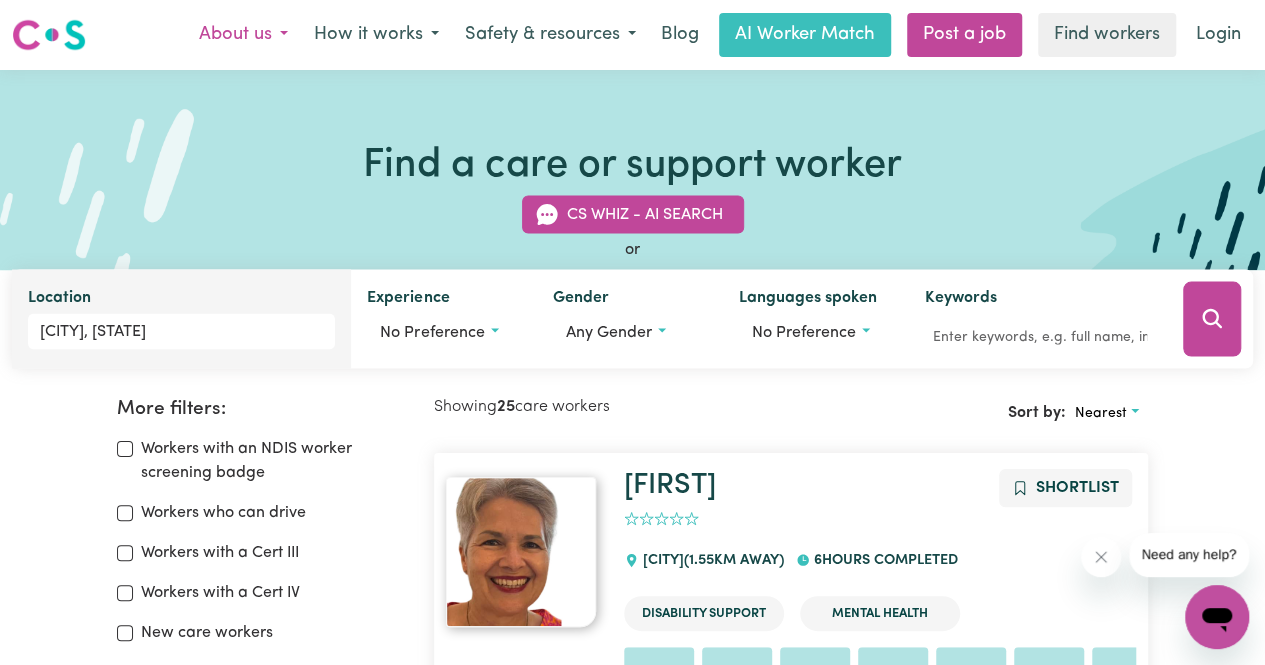 click on "About us" at bounding box center [243, 35] 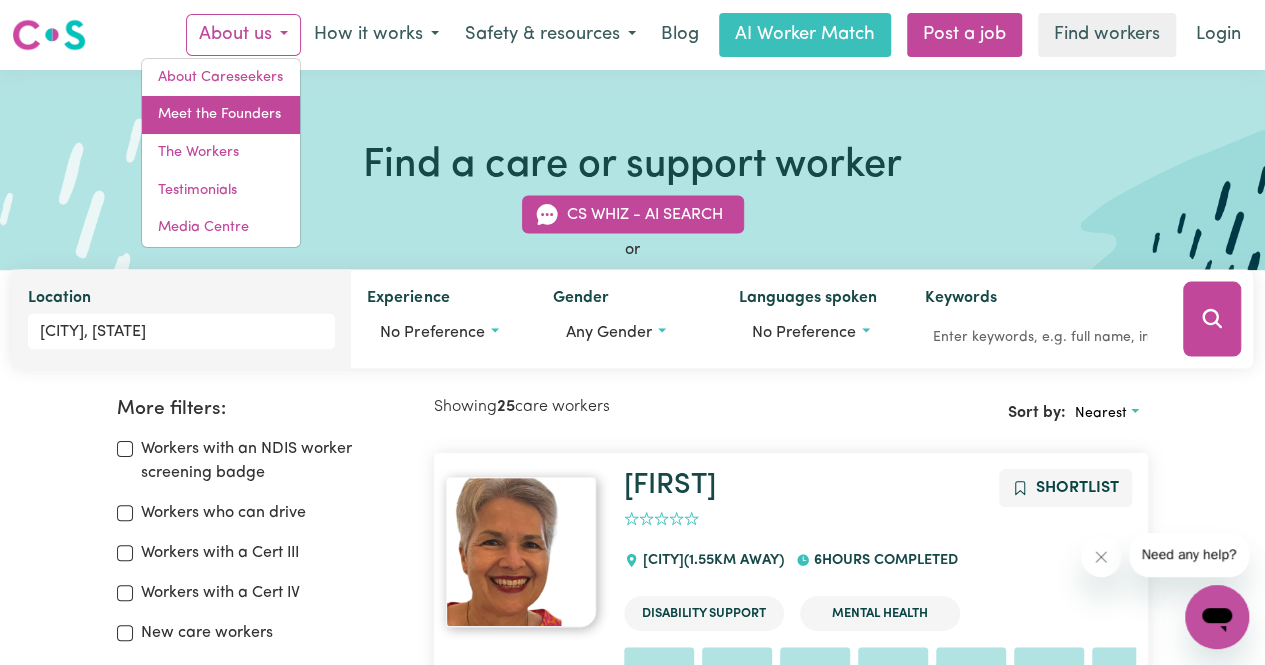 click on "Meet the Founders" at bounding box center (221, 115) 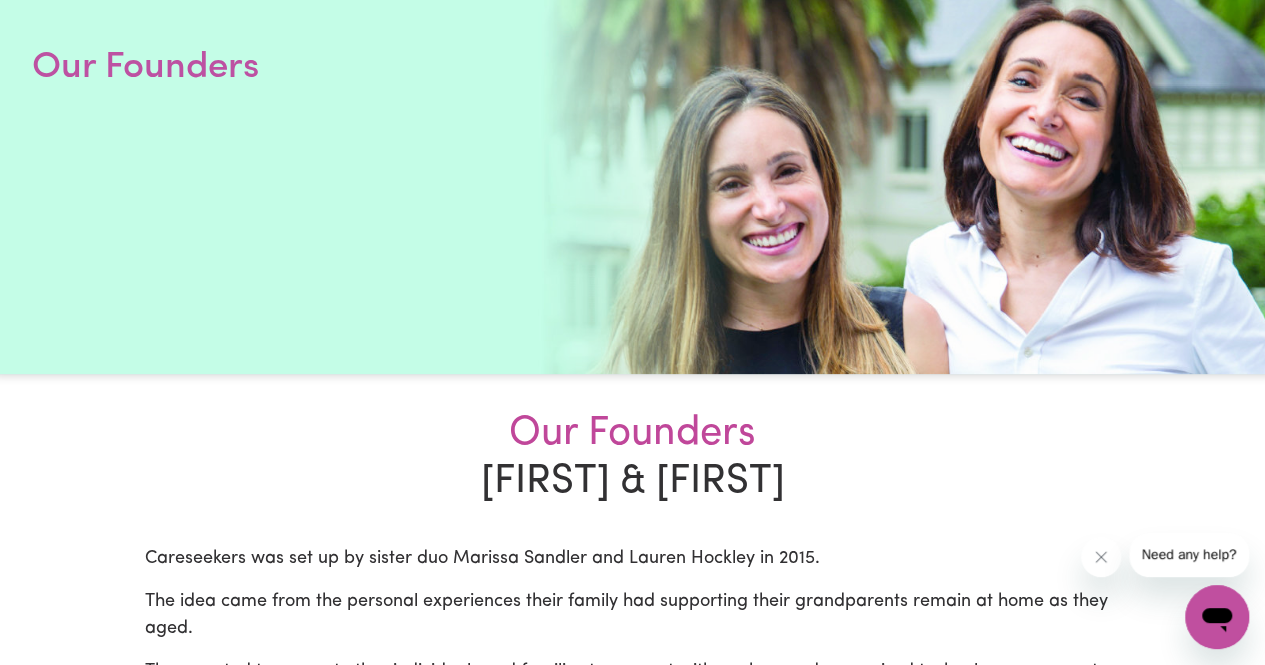 scroll, scrollTop: 0, scrollLeft: 0, axis: both 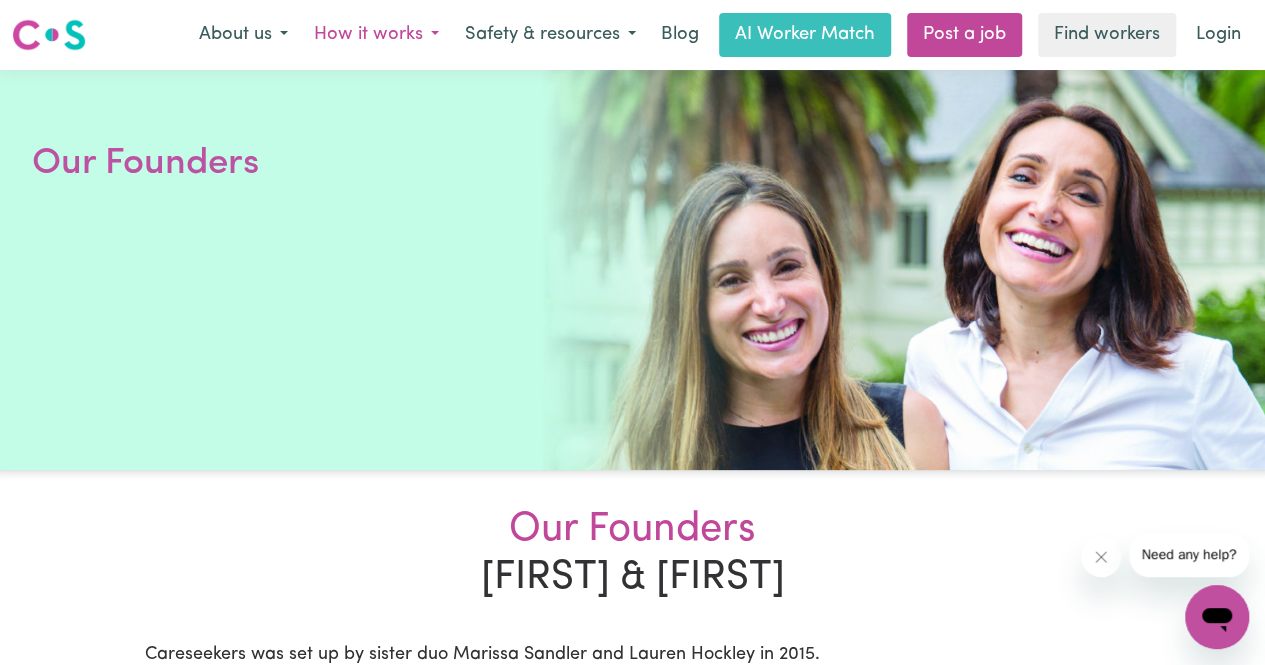 click on "How it works" at bounding box center (376, 35) 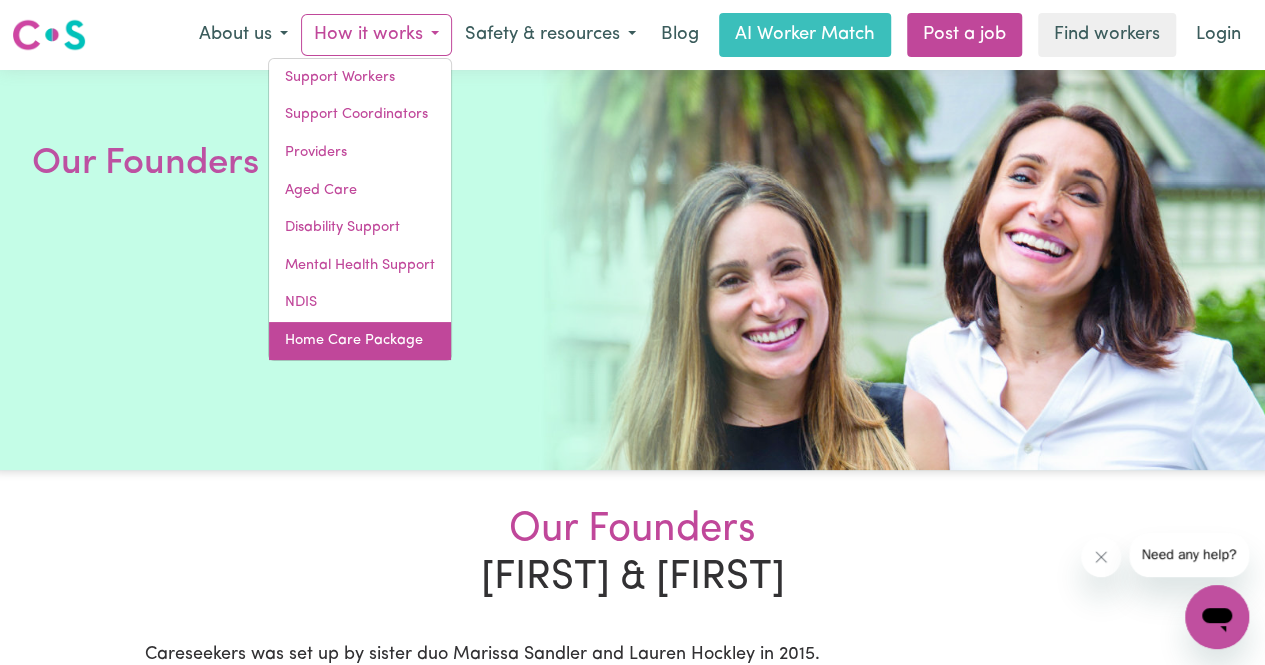 click on "Home Care Package" at bounding box center (360, 341) 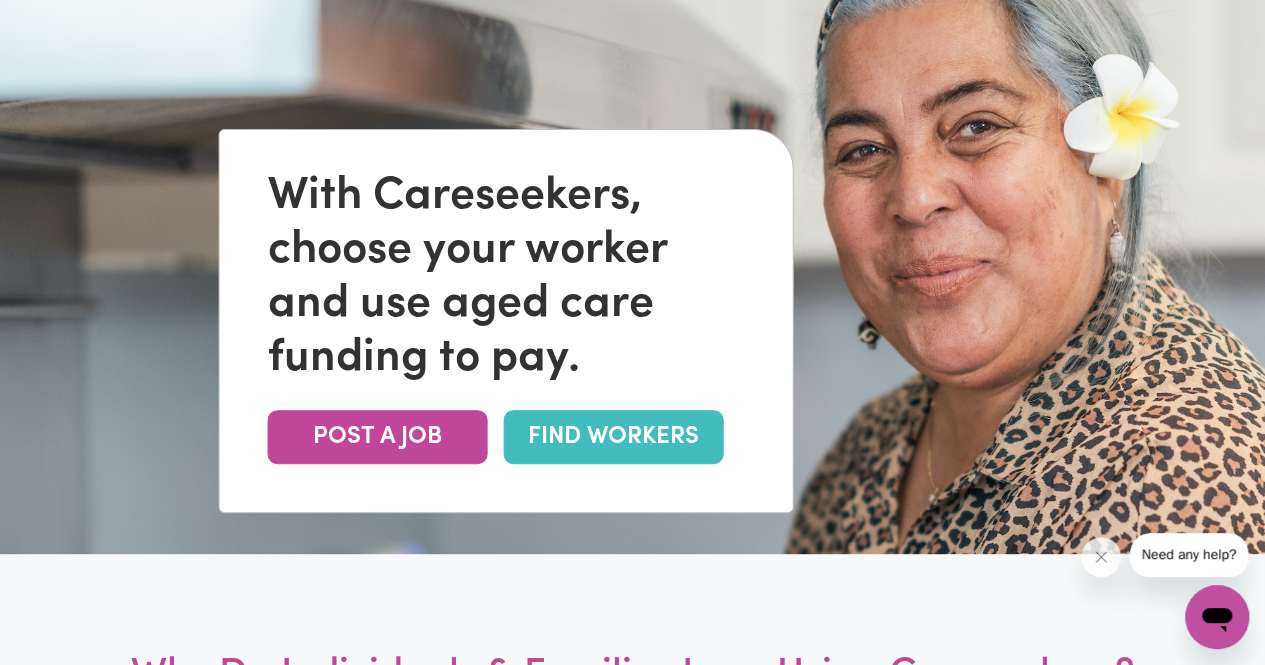 scroll, scrollTop: 0, scrollLeft: 0, axis: both 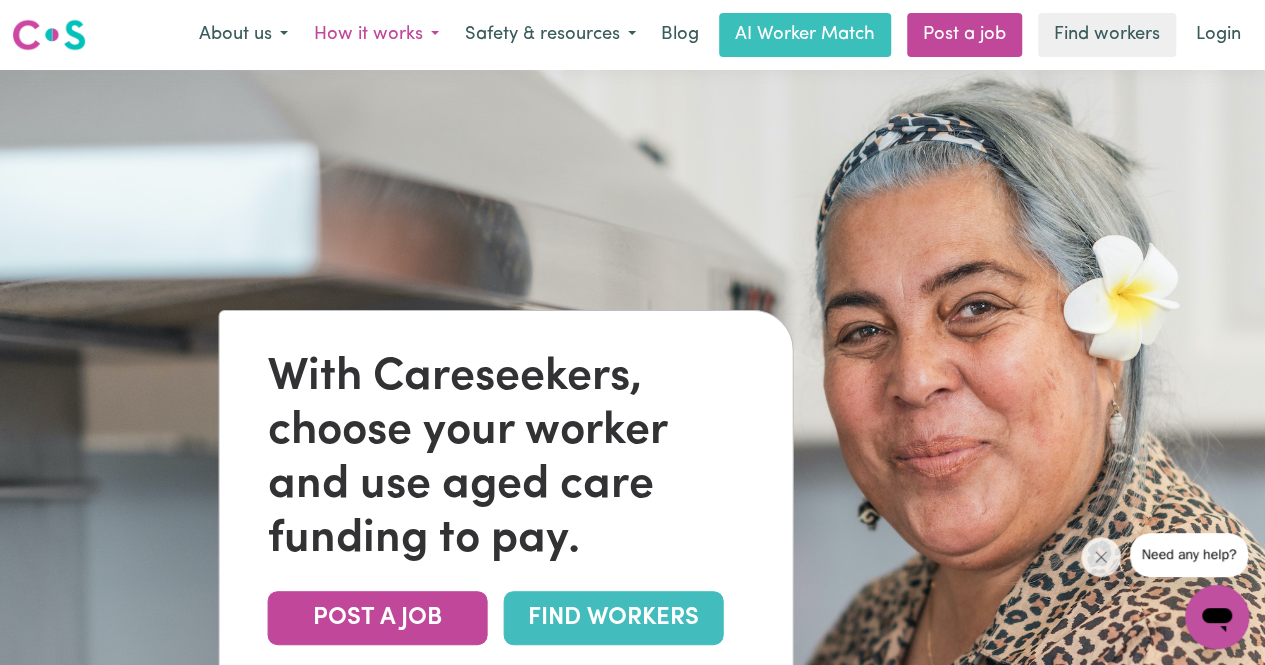 click on "How it works" at bounding box center [376, 35] 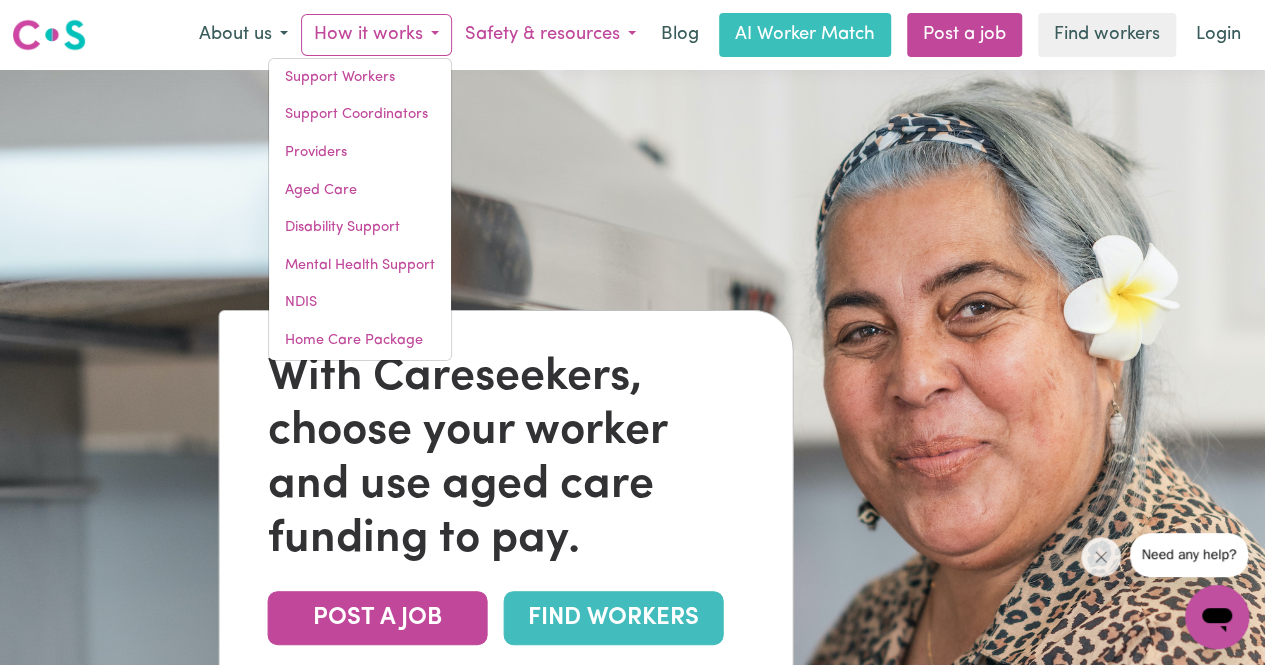 click on "Safety & resources" at bounding box center (550, 35) 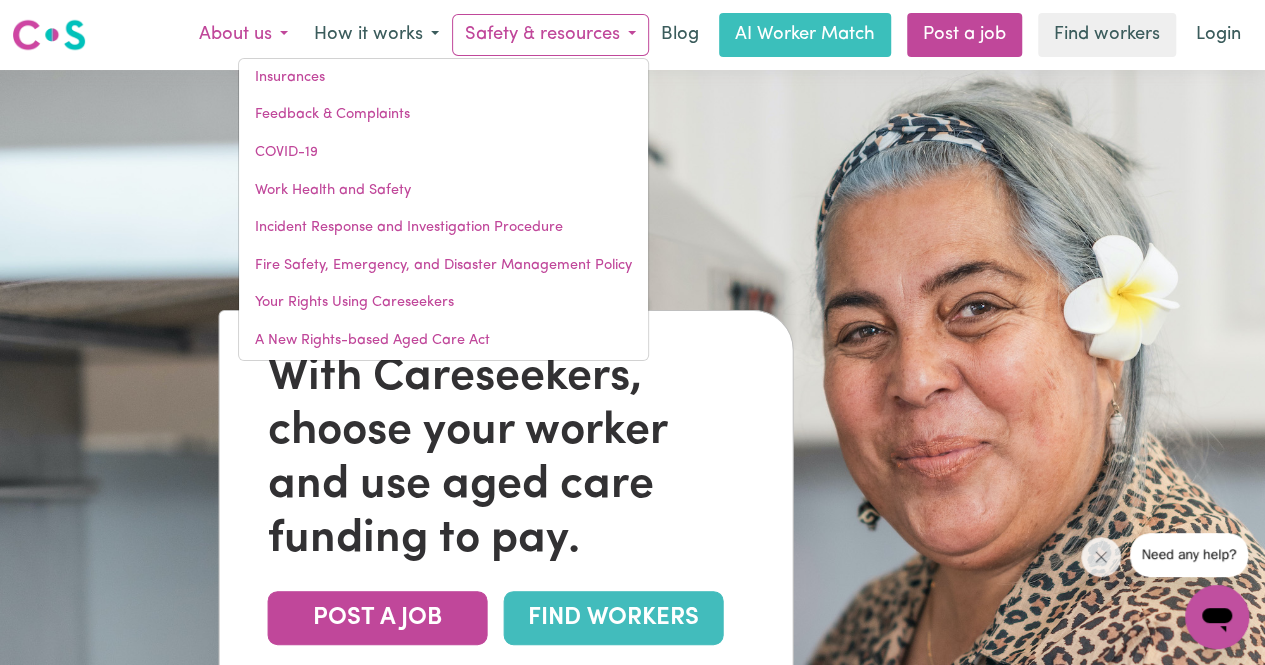 click on "About us" at bounding box center [243, 35] 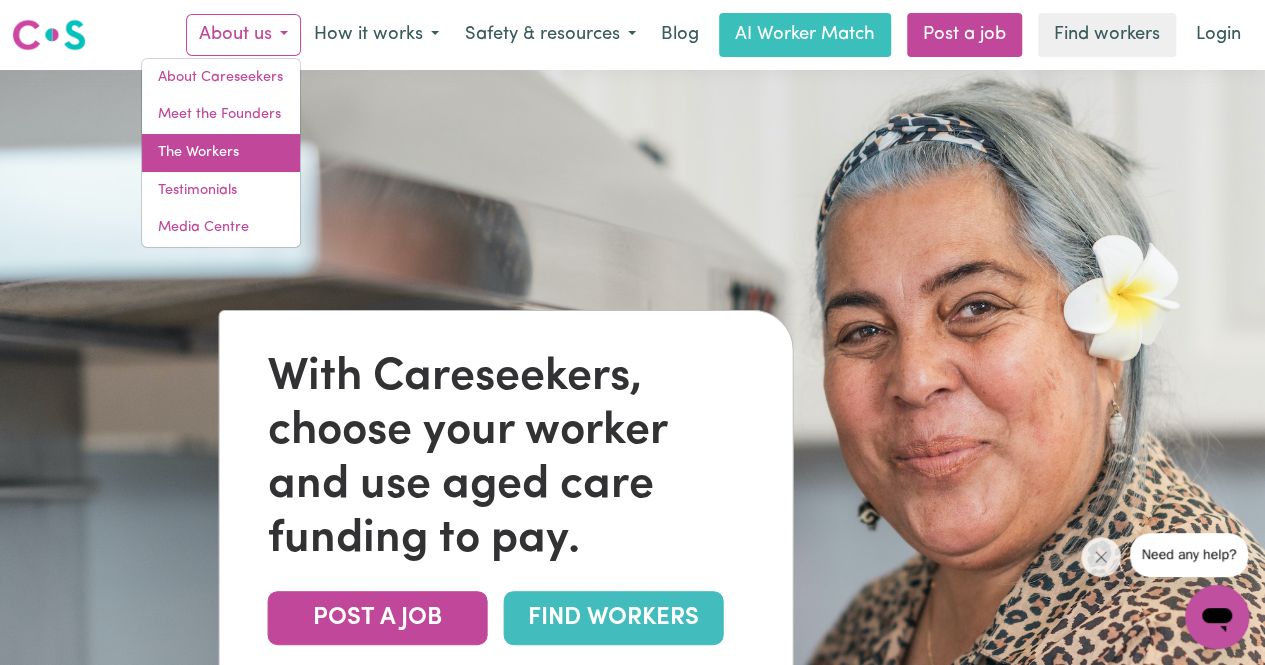 click on "The Workers" at bounding box center [221, 153] 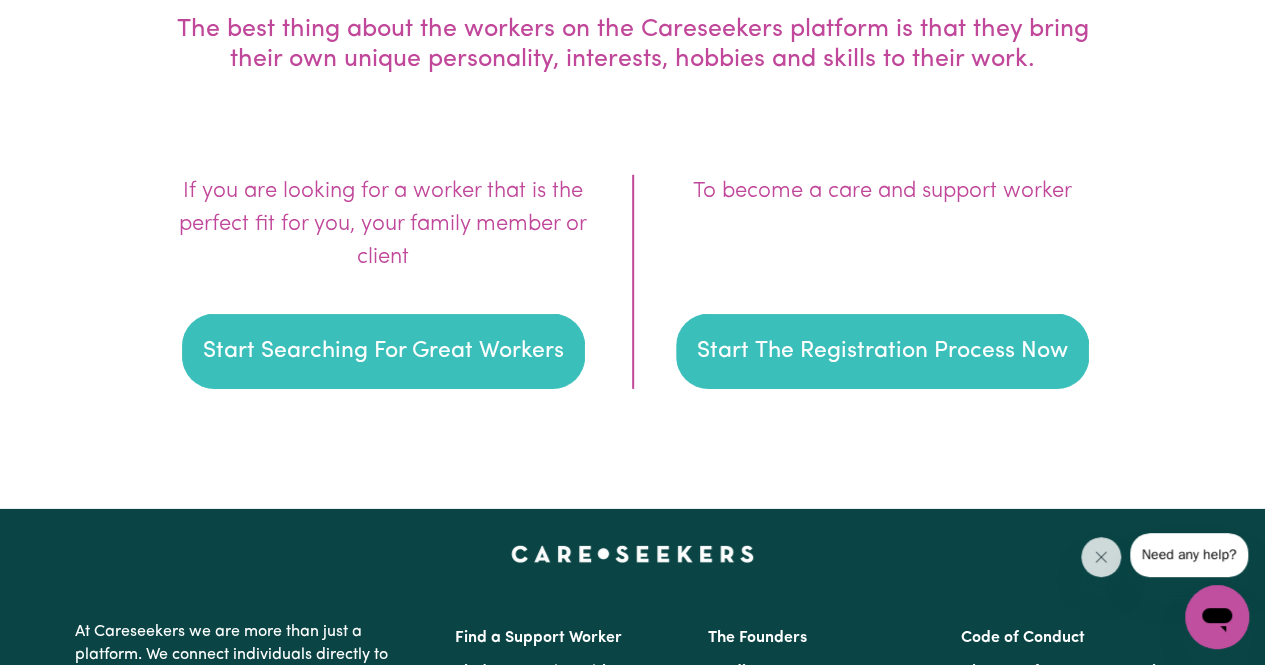 scroll, scrollTop: 2942, scrollLeft: 0, axis: vertical 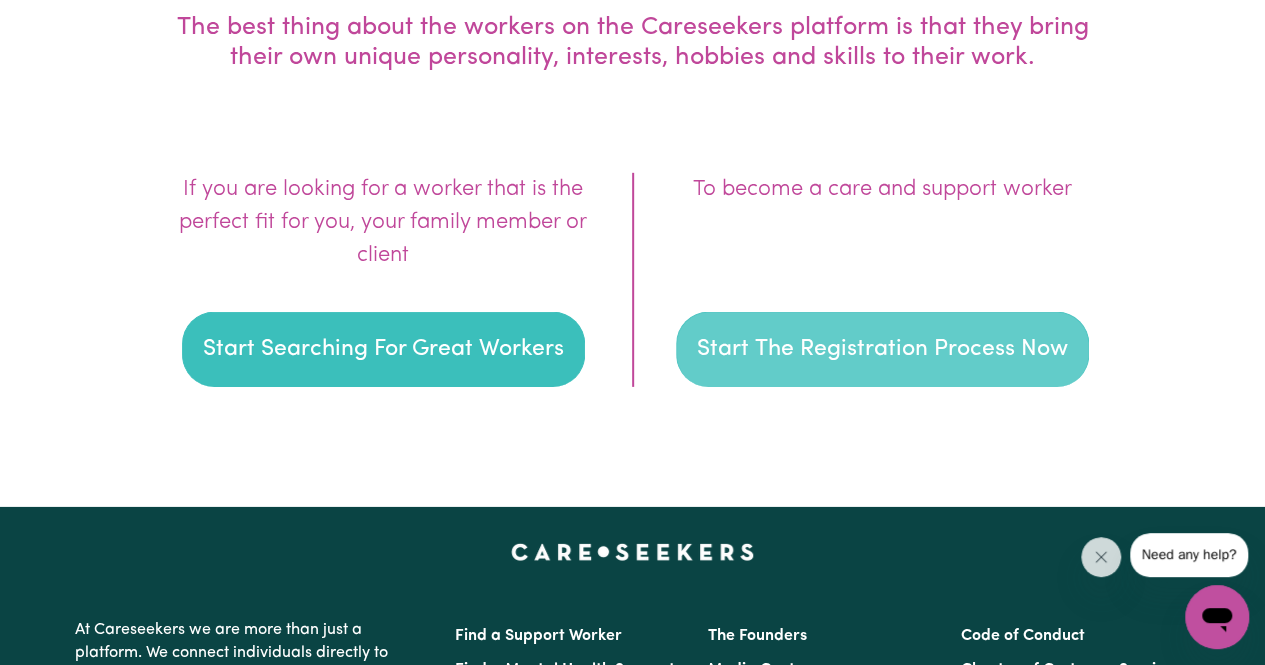 click on "Start The Registration Process Now" at bounding box center [882, 350] 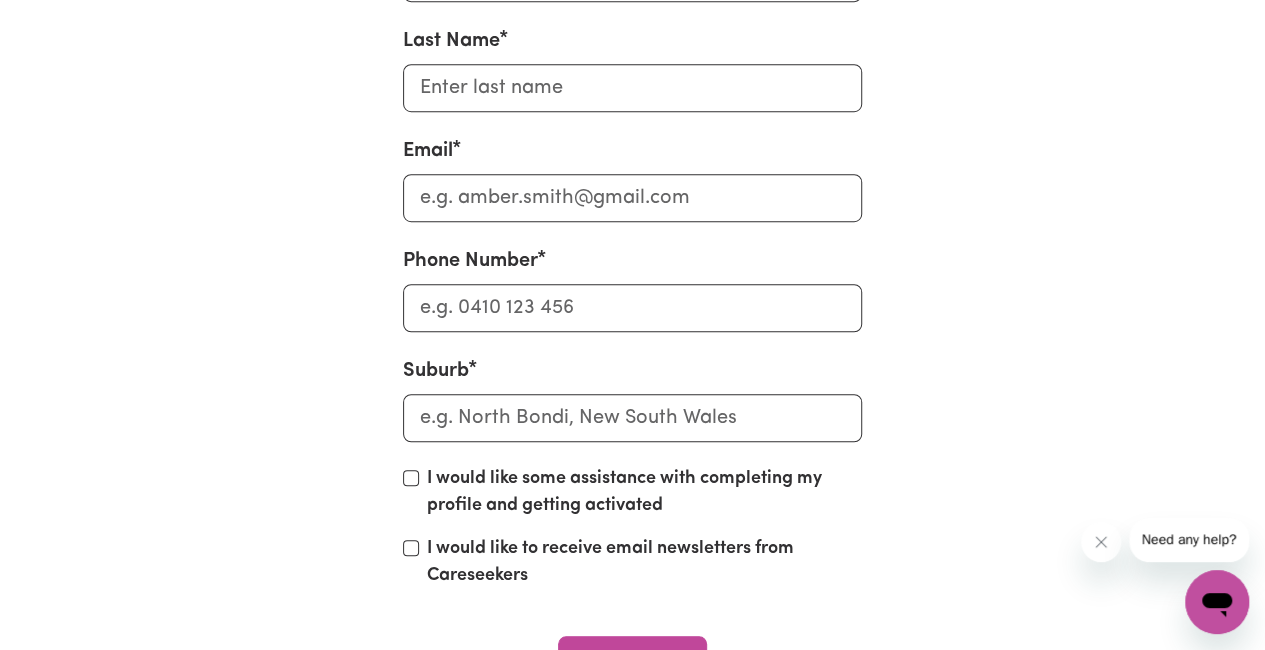 scroll, scrollTop: 8222, scrollLeft: 0, axis: vertical 